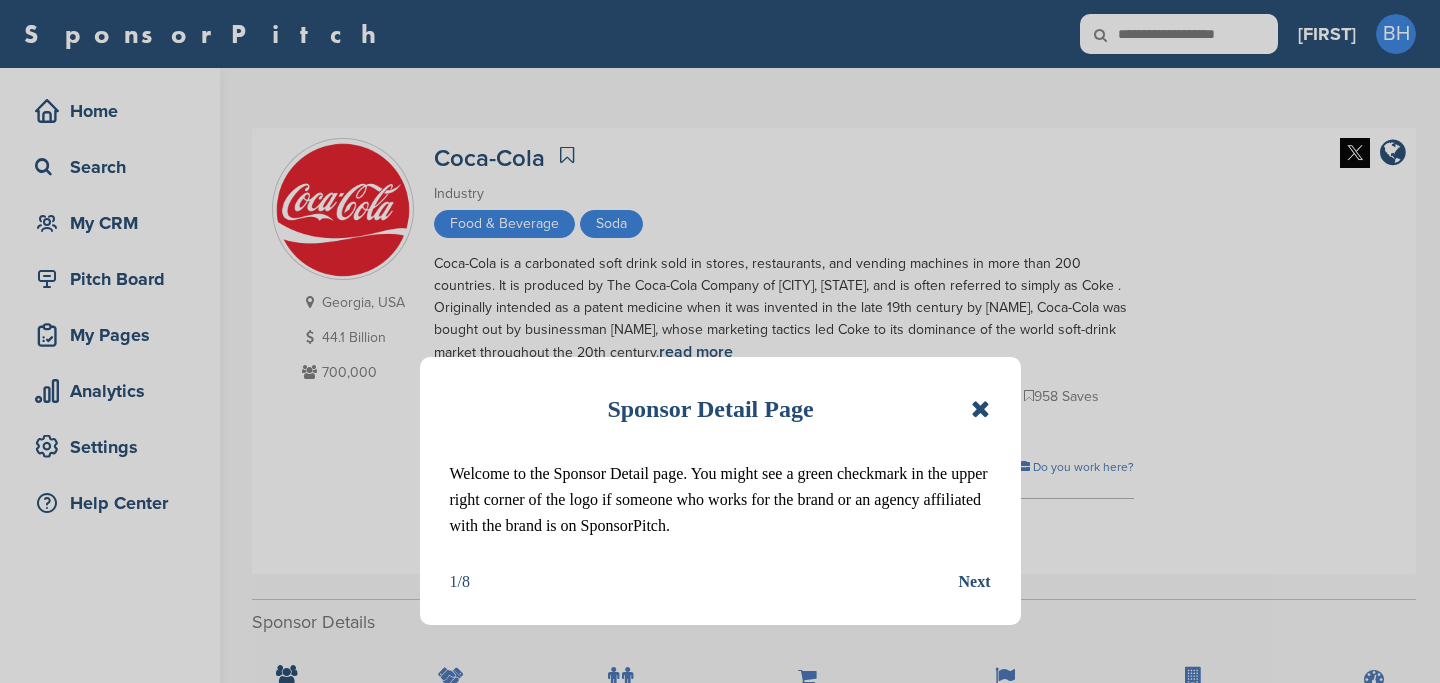 scroll, scrollTop: 0, scrollLeft: 0, axis: both 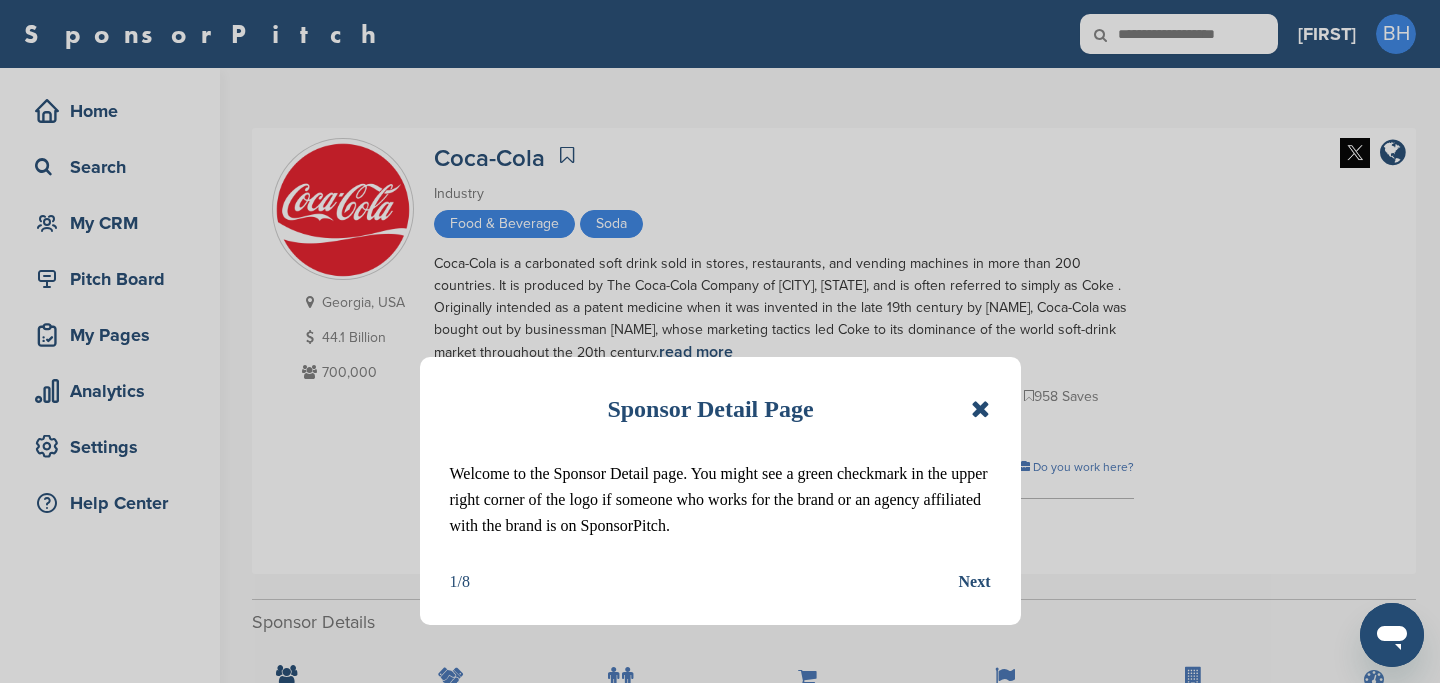 click at bounding box center [980, 409] 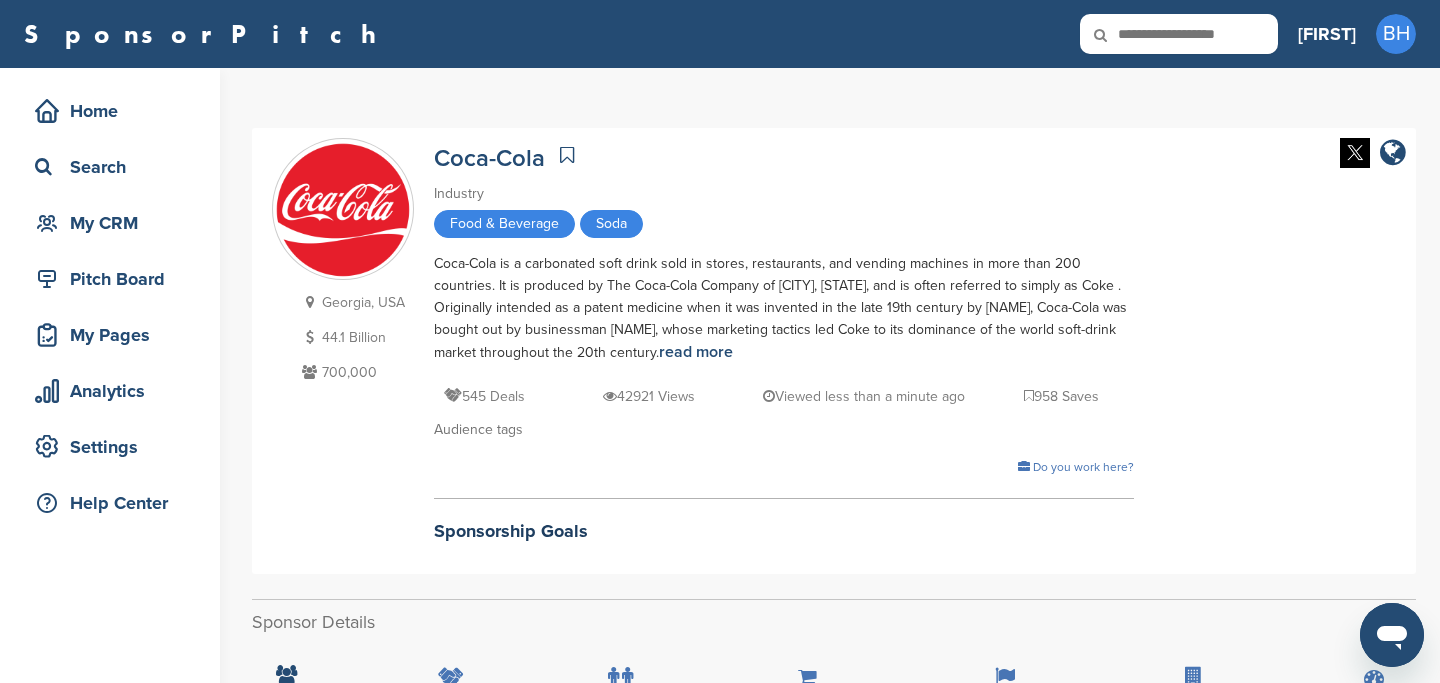 click on "Home
Search
My CRM
Pitch Board
My Pages
Analytics
Settings
Help Center" at bounding box center [110, 312] 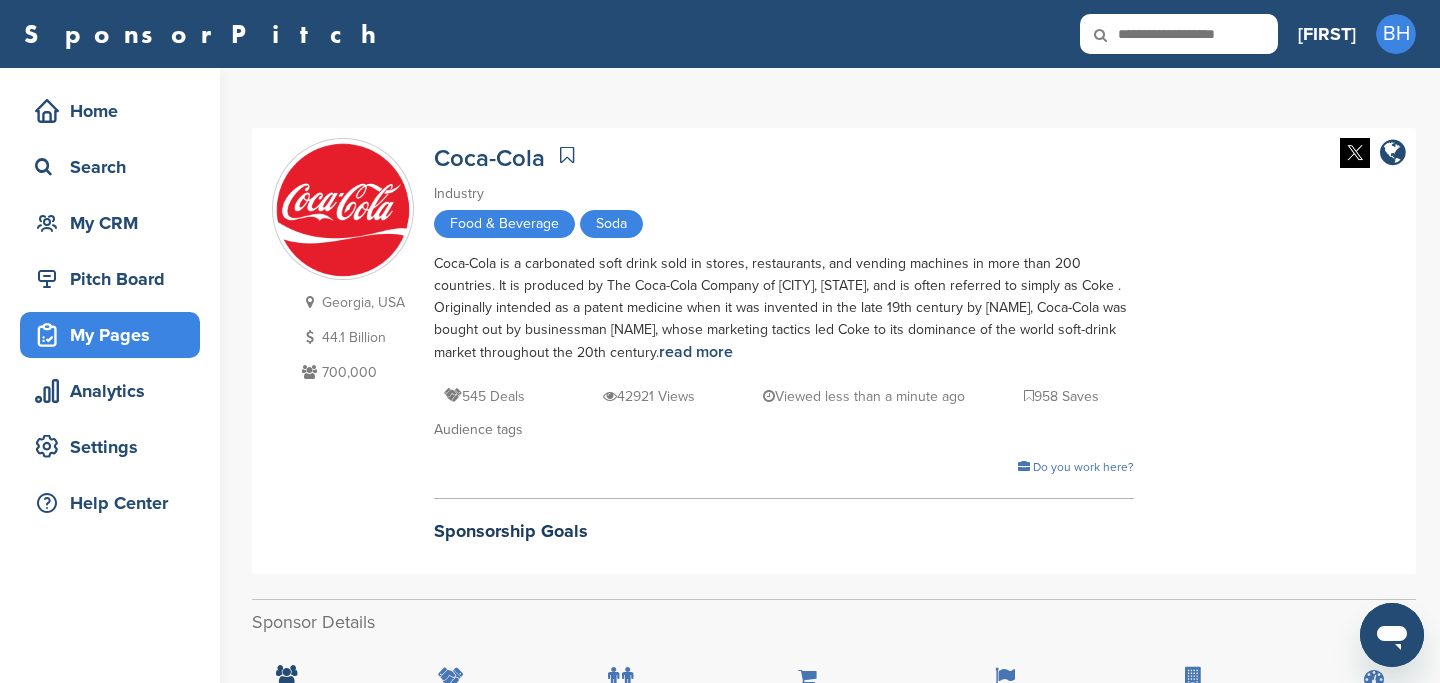 click on "My Pages" at bounding box center (115, 335) 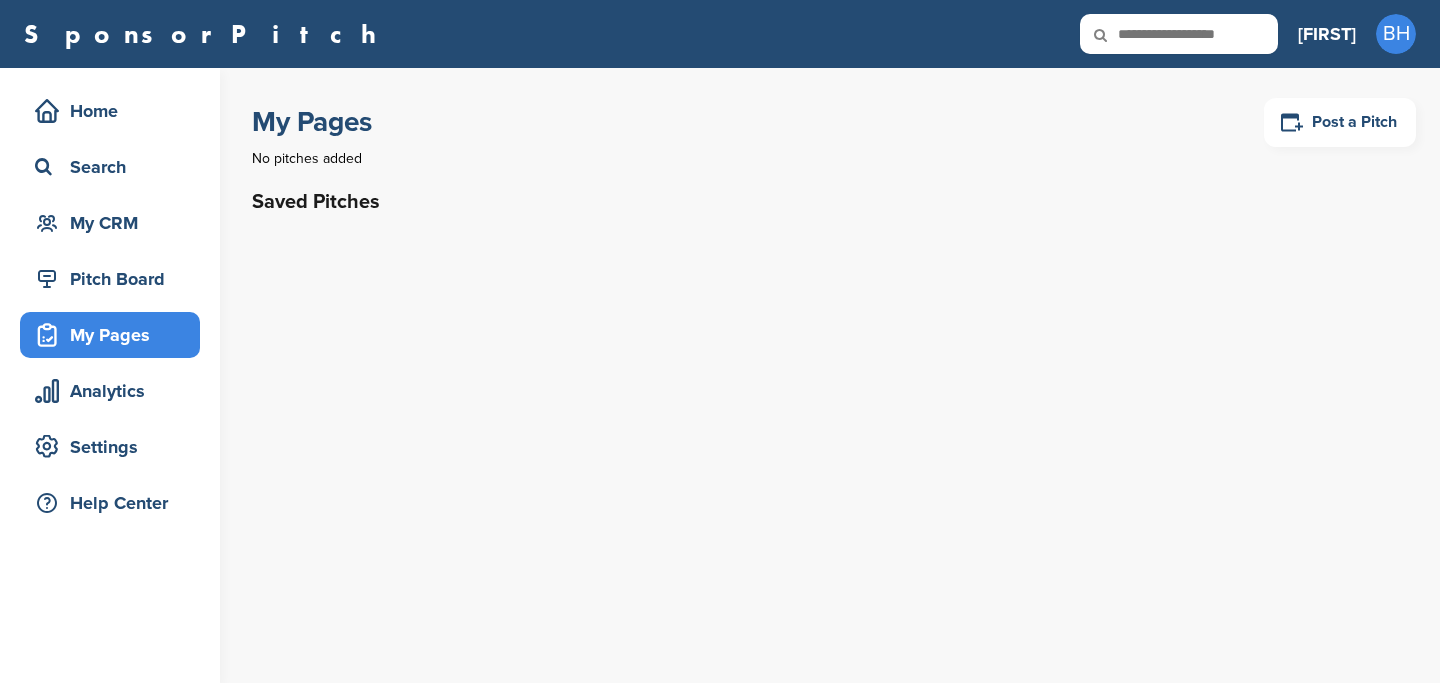 scroll, scrollTop: 0, scrollLeft: 0, axis: both 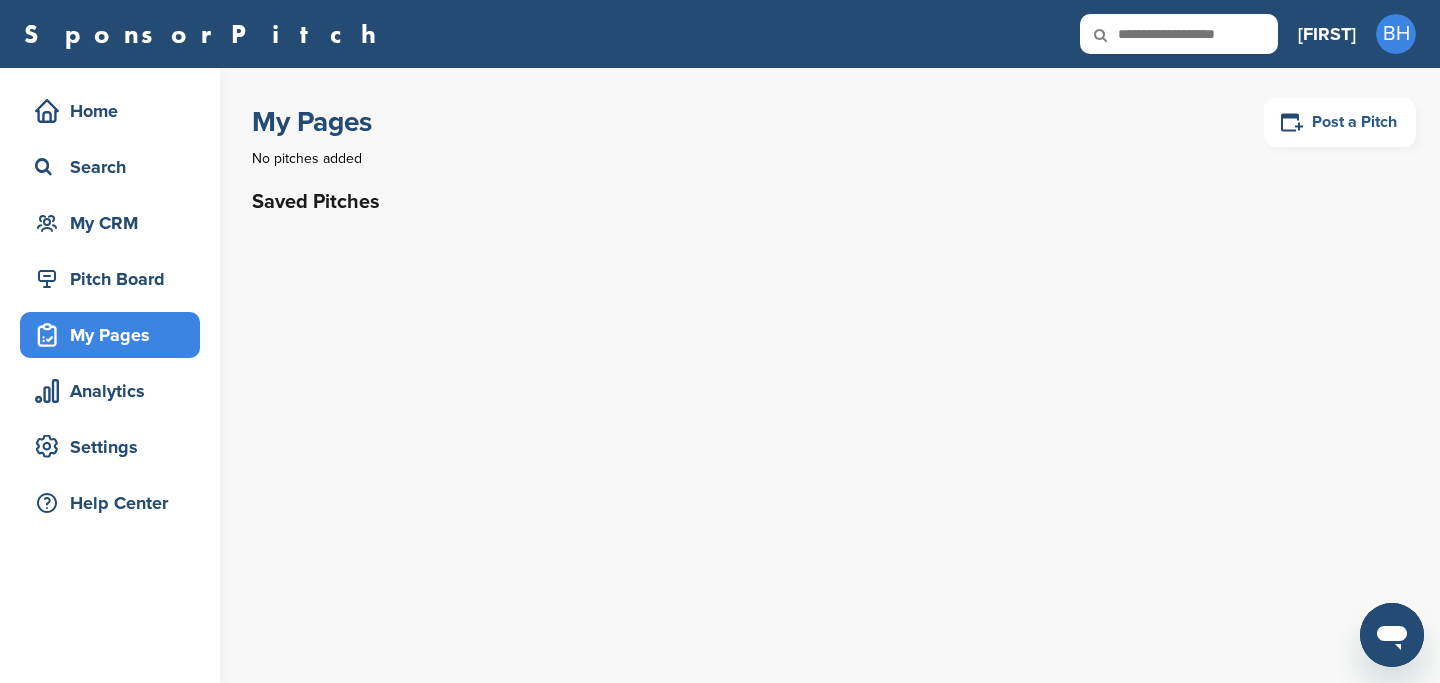 click on "Post a Pitch" at bounding box center [1340, 122] 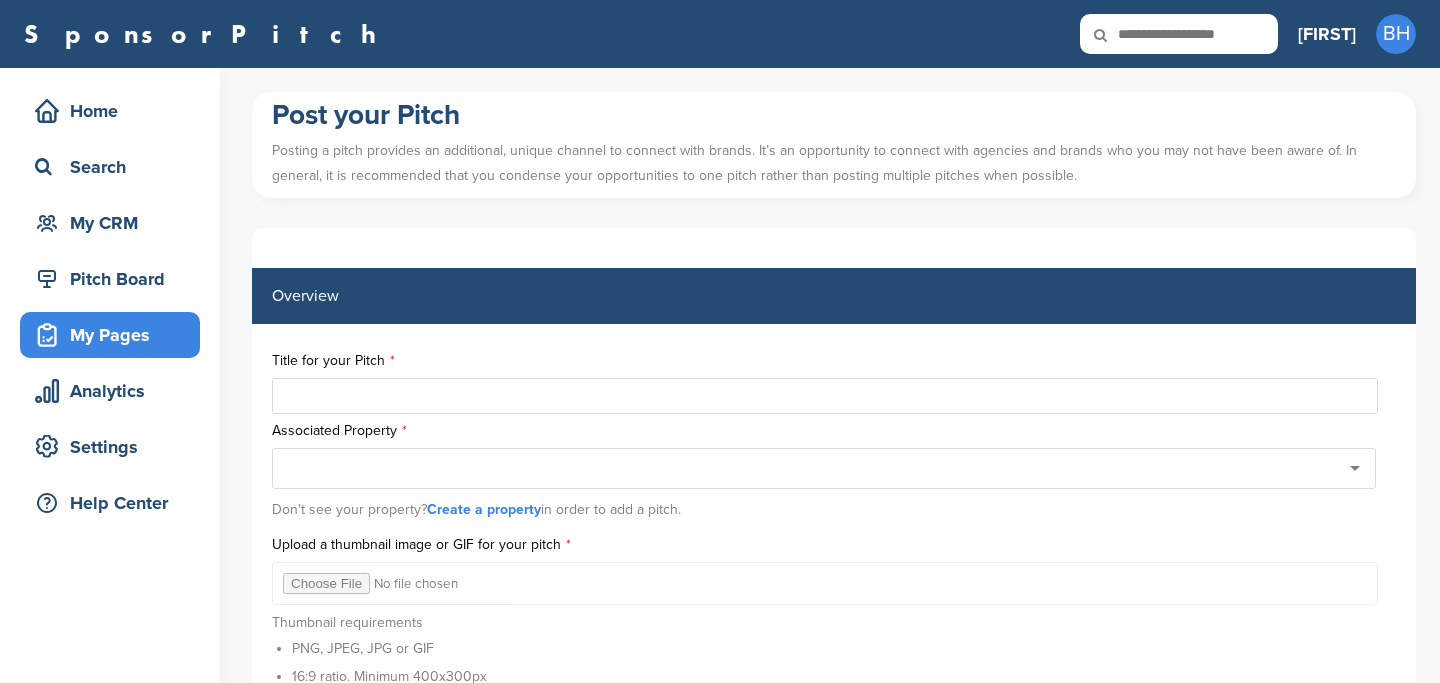 scroll, scrollTop: 43, scrollLeft: 0, axis: vertical 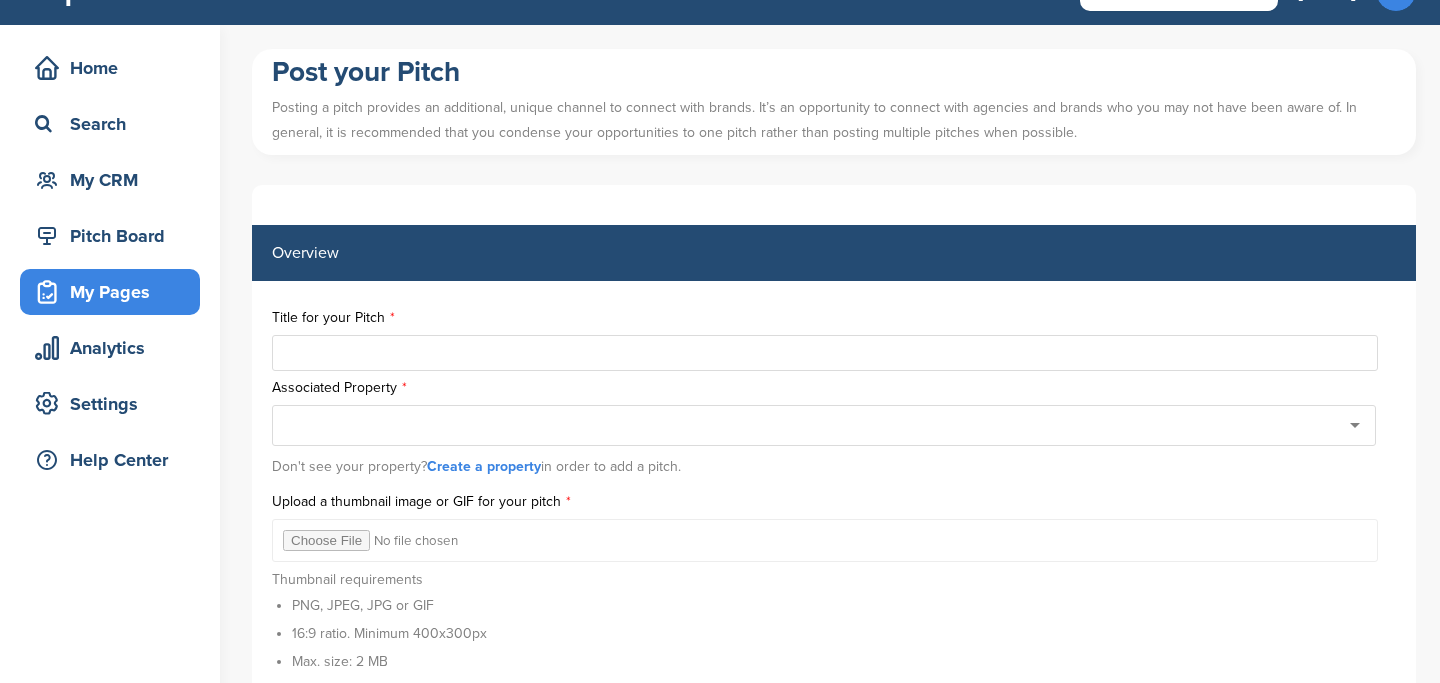 click on "Title for your Pitch
Associated Property
Don't see your property?  Create a property  in order to add a pitch.
Upload a thumbnail image or GIF for your pitch
Thumbnail requirements
PNG, JPEG, JPG or GIF
16:9 ratio. Minimum 400x300px
Max. size: 2 MB
Description of your opportunities for brands
Start Date of the event
End Date (can match start)
Location
x
+ Add another date & location" at bounding box center [834, 607] 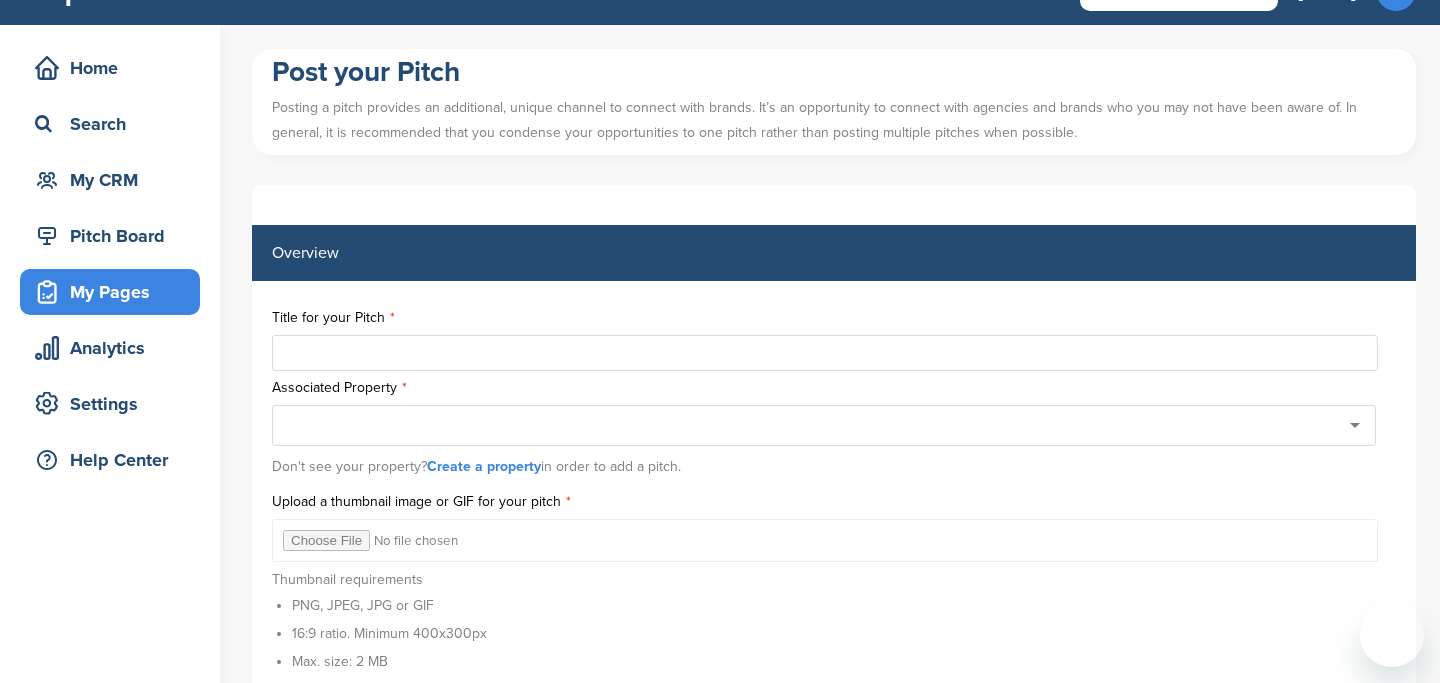 scroll, scrollTop: 0, scrollLeft: 0, axis: both 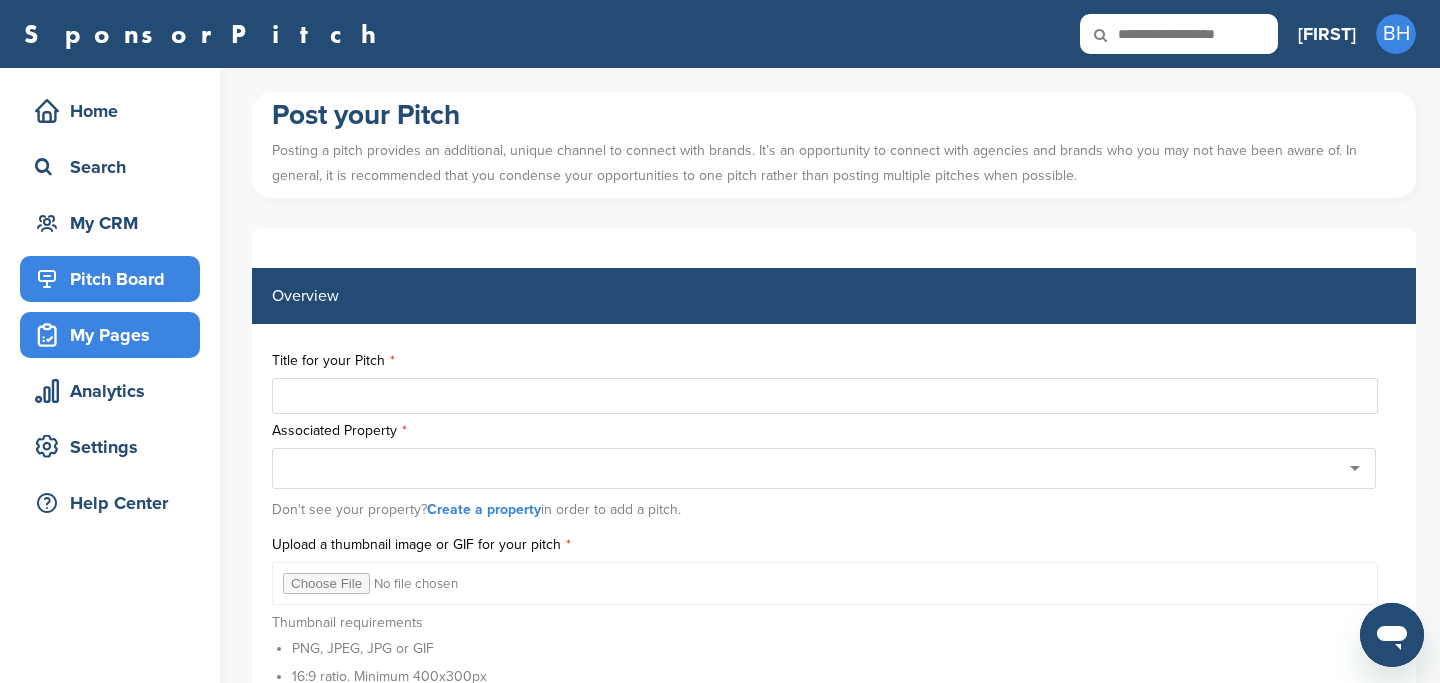 click on "Pitch Board" at bounding box center [115, 279] 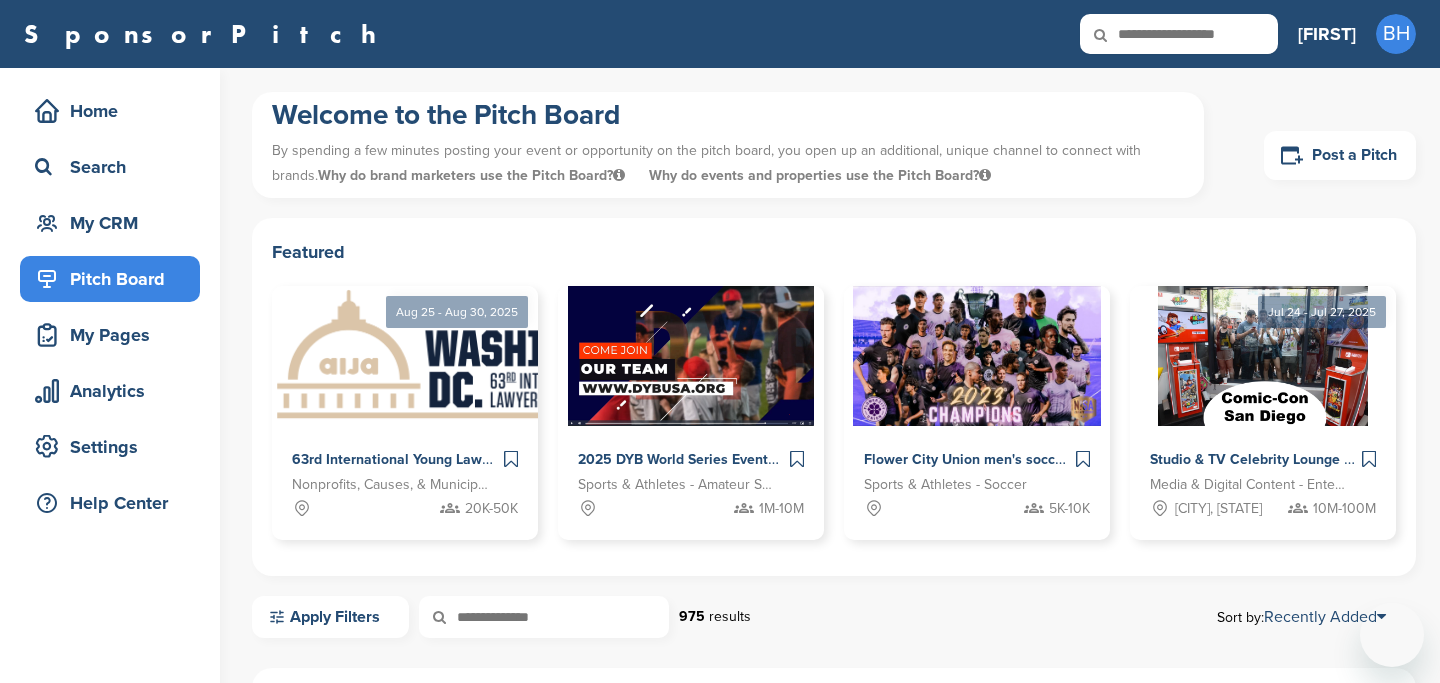 scroll, scrollTop: 0, scrollLeft: 0, axis: both 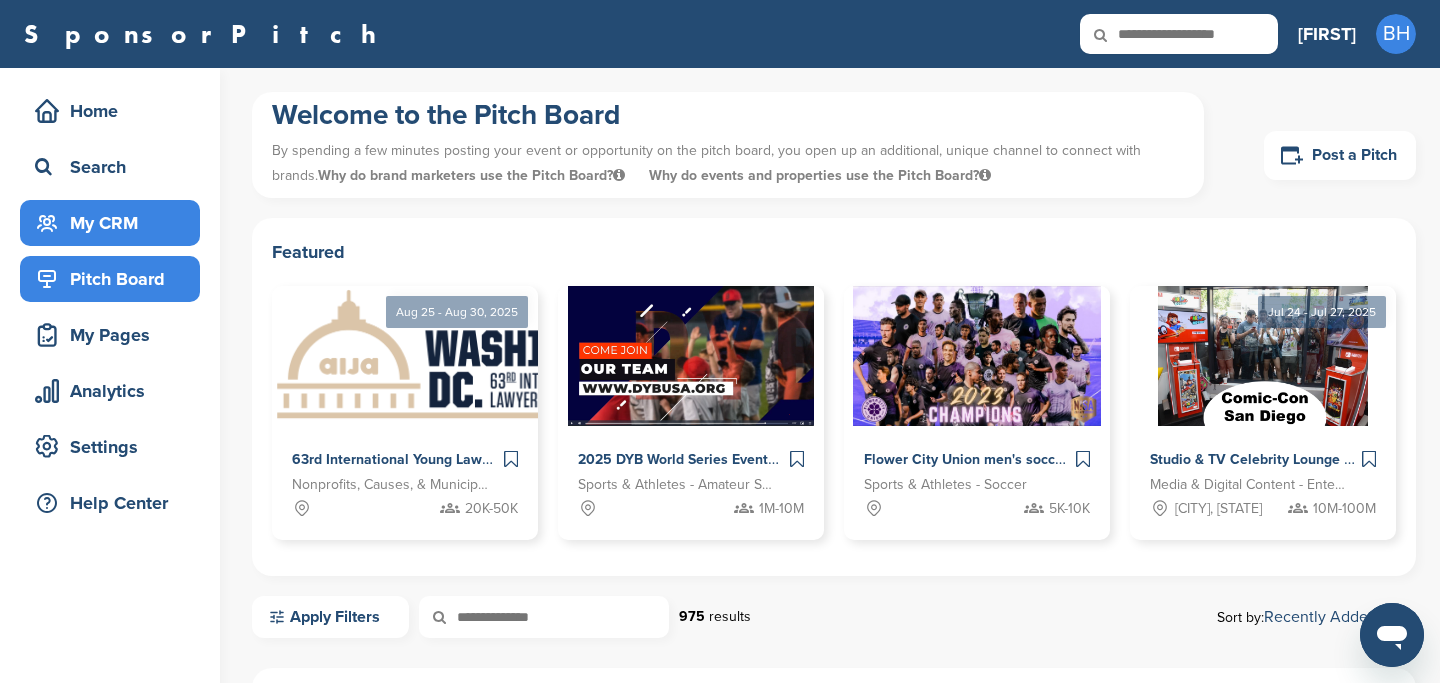 click on "My CRM" at bounding box center (115, 223) 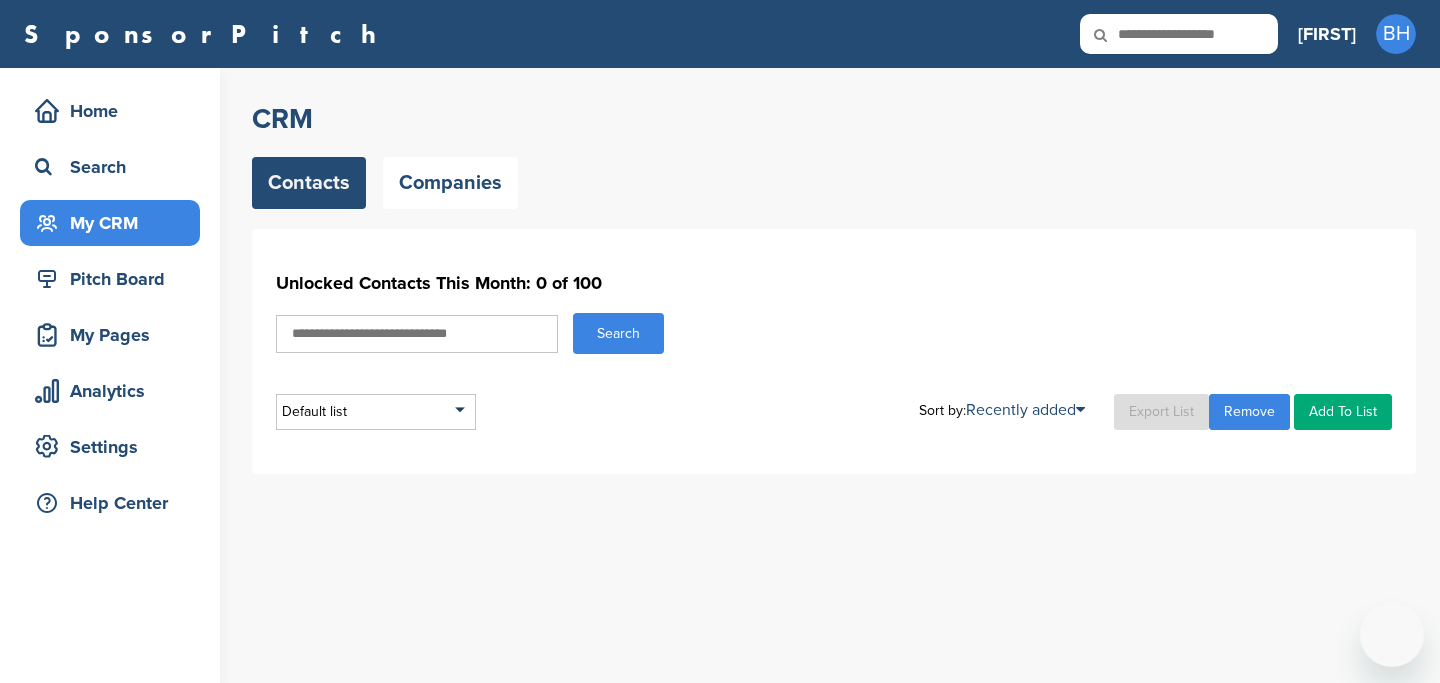 scroll, scrollTop: 0, scrollLeft: 0, axis: both 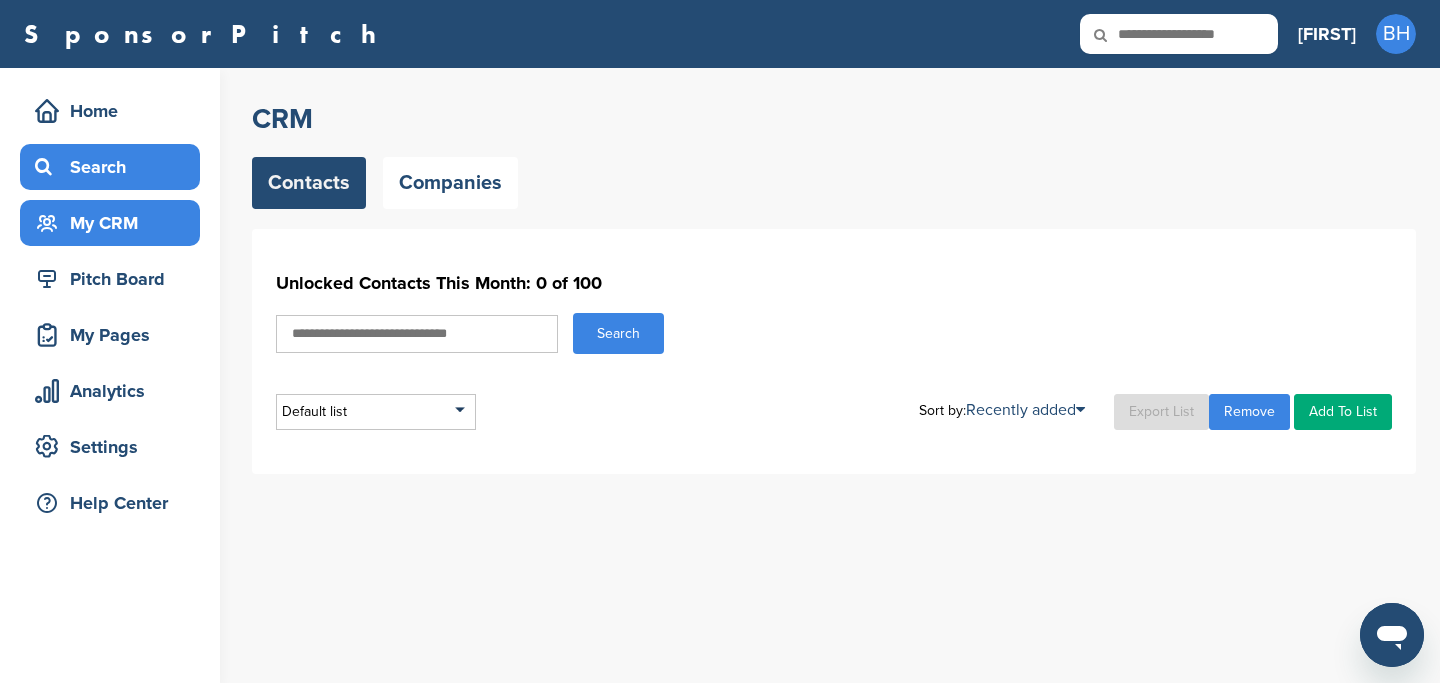 click on "Search" at bounding box center (115, 167) 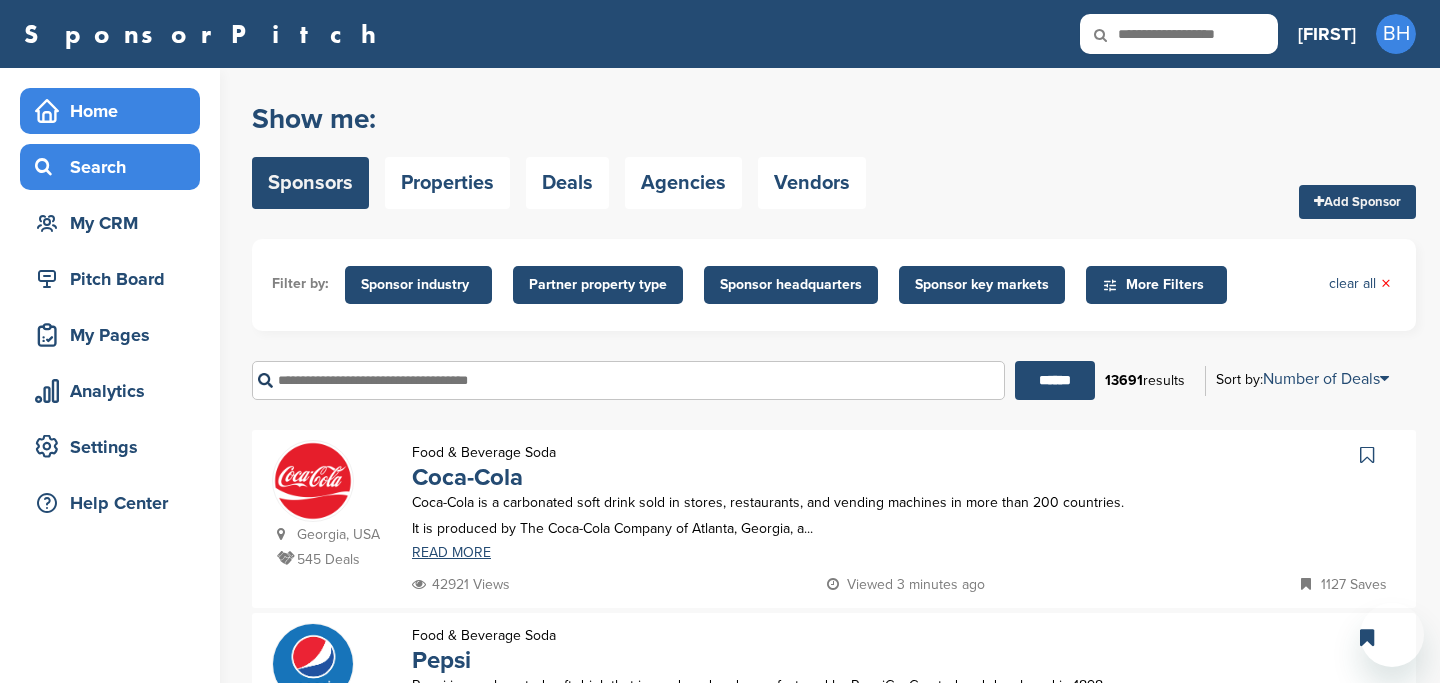 scroll, scrollTop: 0, scrollLeft: 0, axis: both 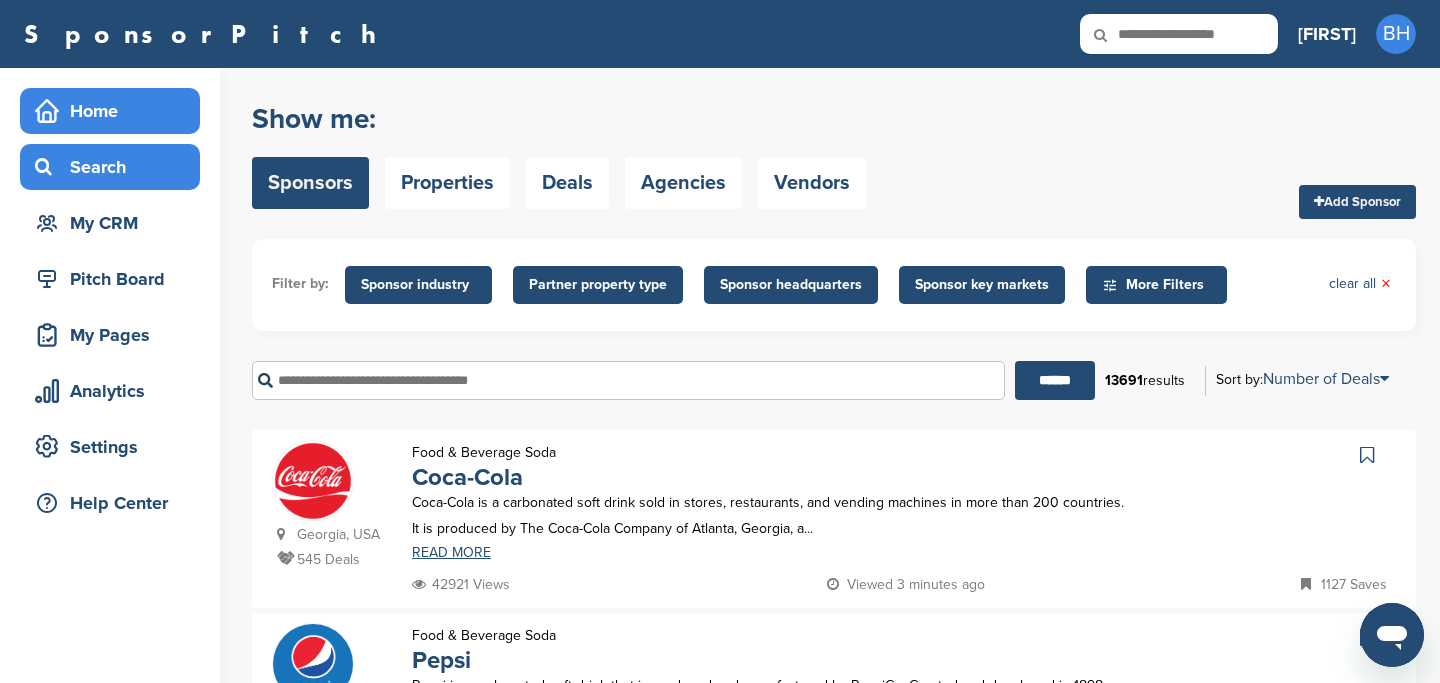 click on "Home" at bounding box center [115, 111] 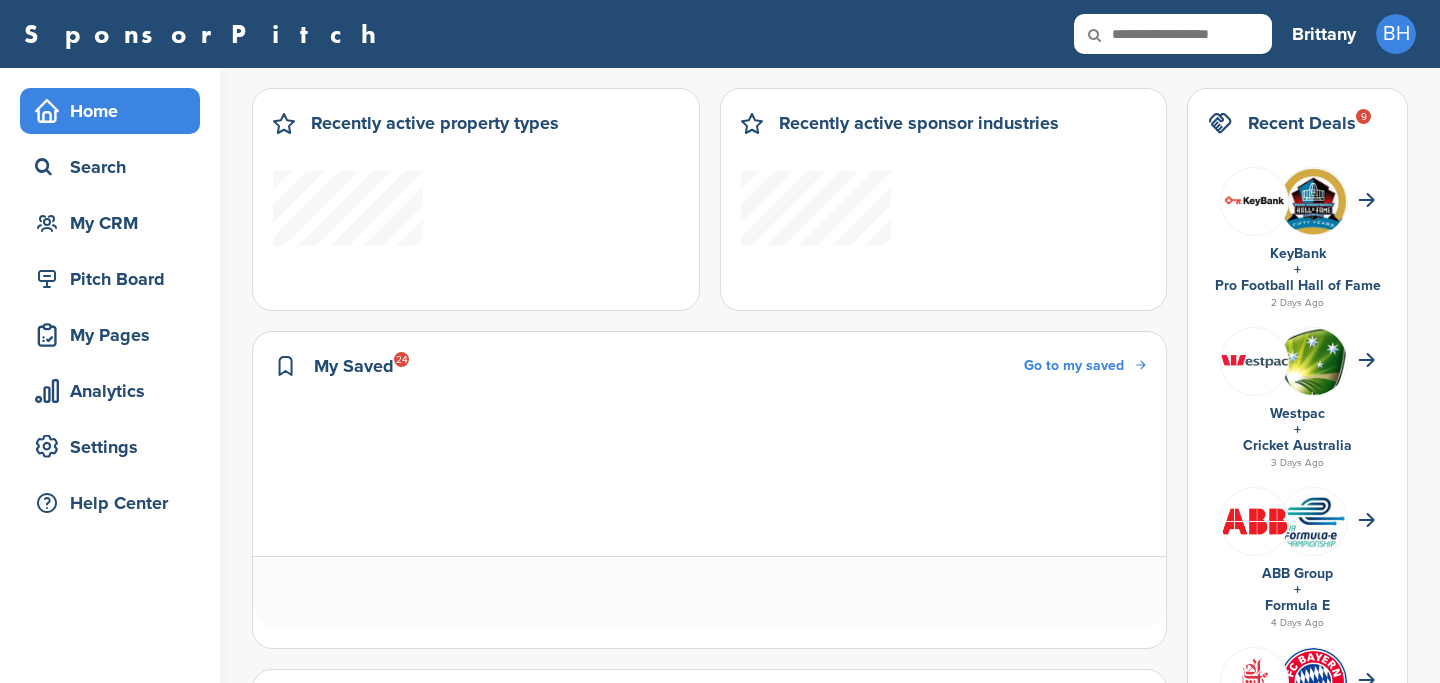 scroll, scrollTop: 0, scrollLeft: 0, axis: both 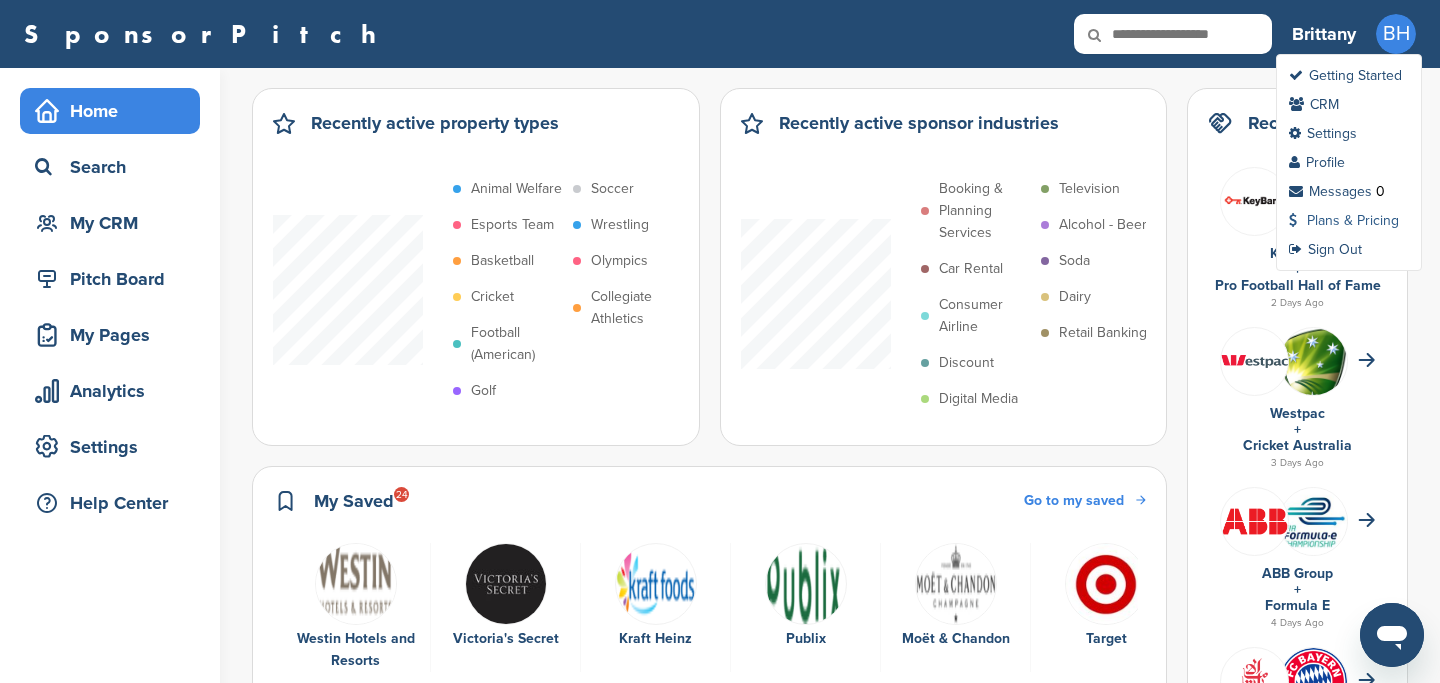 click on "Plans & Pricing" at bounding box center (1344, 220) 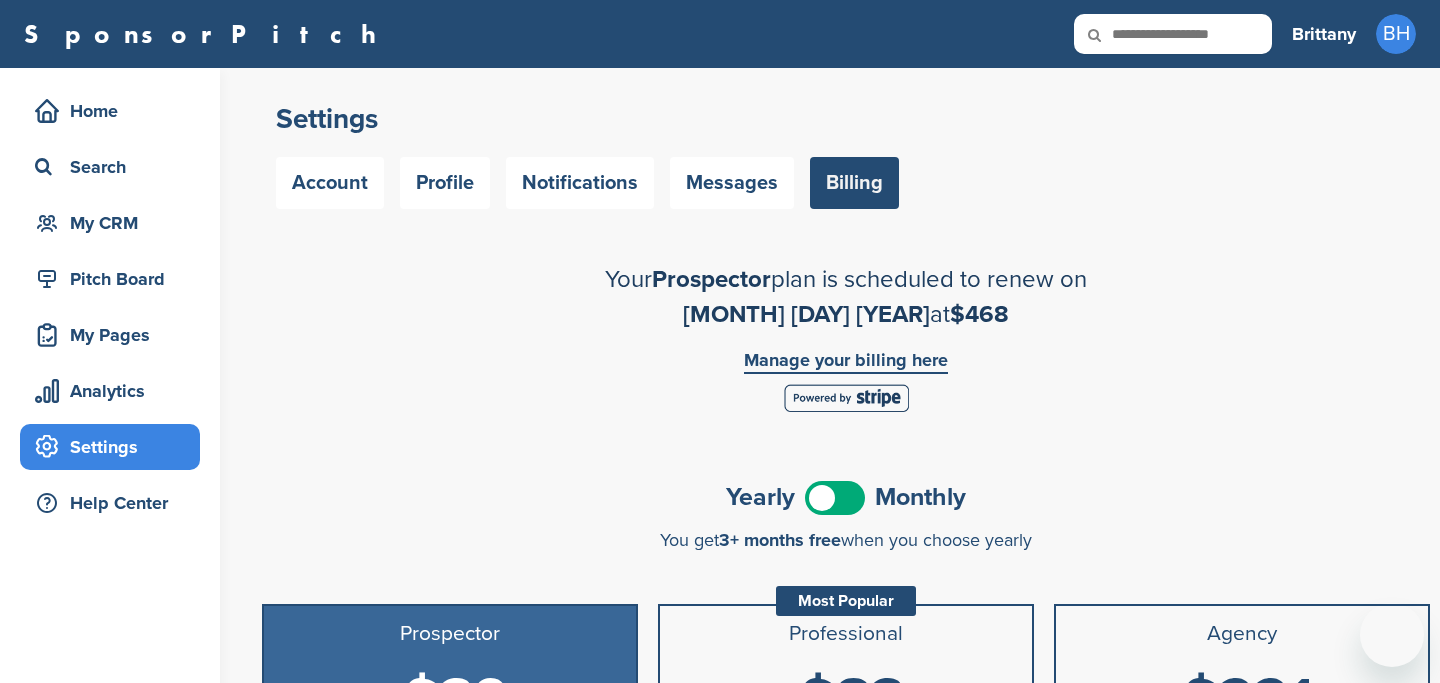 scroll, scrollTop: 0, scrollLeft: 0, axis: both 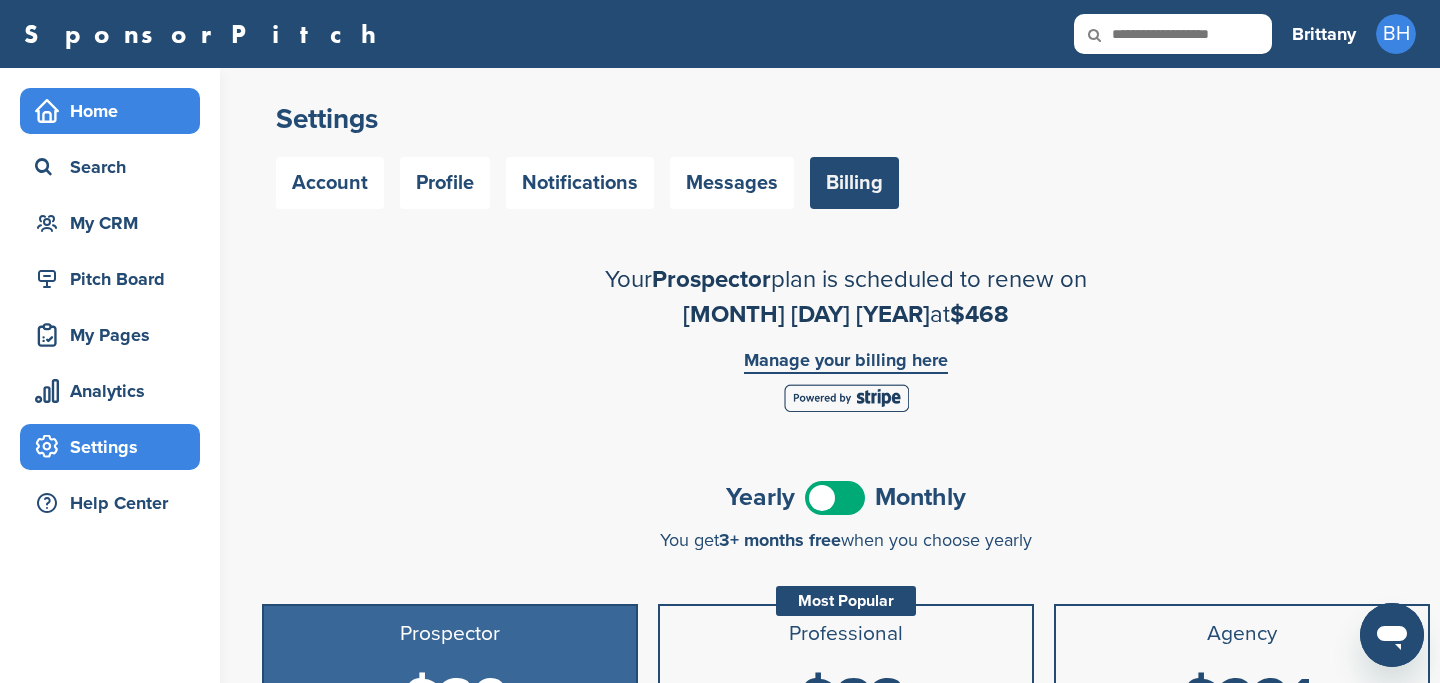 click on "Home" at bounding box center (115, 111) 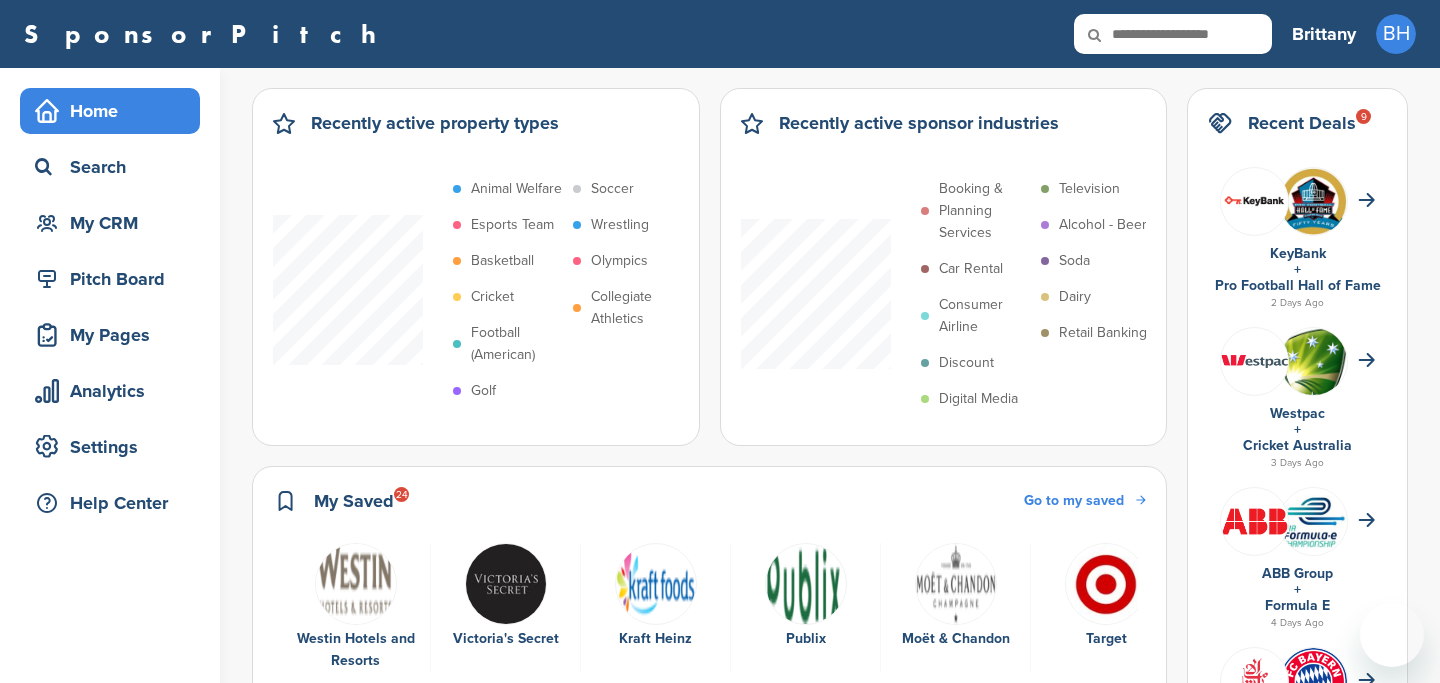 scroll, scrollTop: 0, scrollLeft: 0, axis: both 